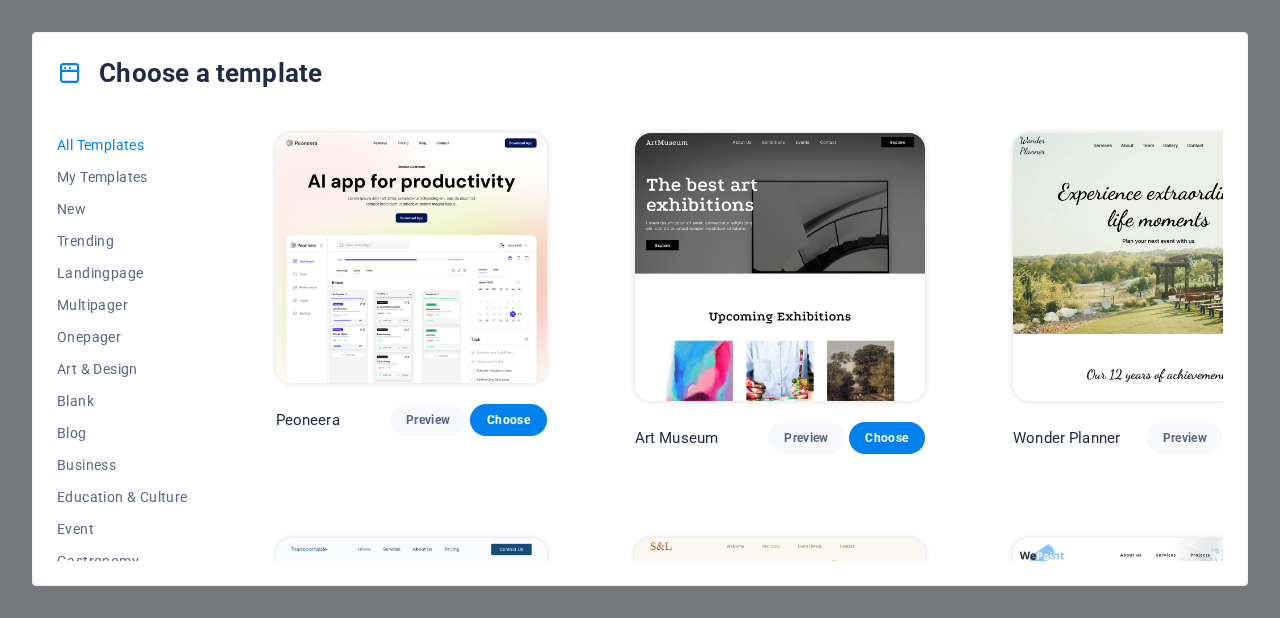 scroll, scrollTop: 0, scrollLeft: 0, axis: both 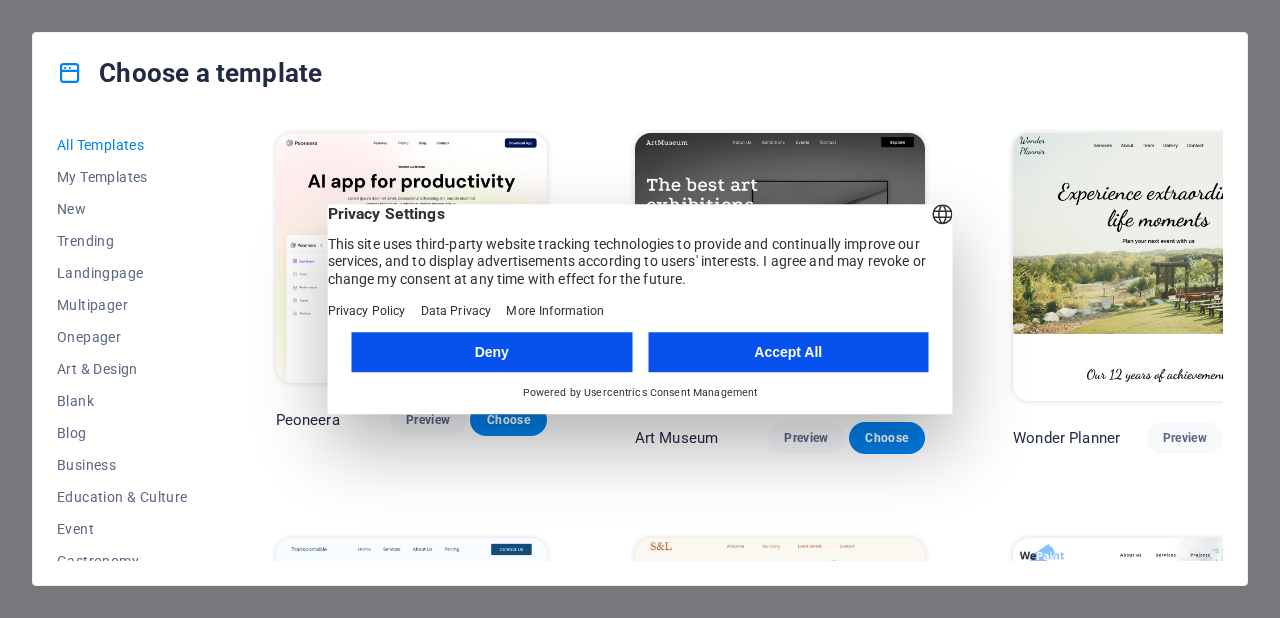 drag, startPoint x: 509, startPoint y: 204, endPoint x: 689, endPoint y: 344, distance: 228.03508 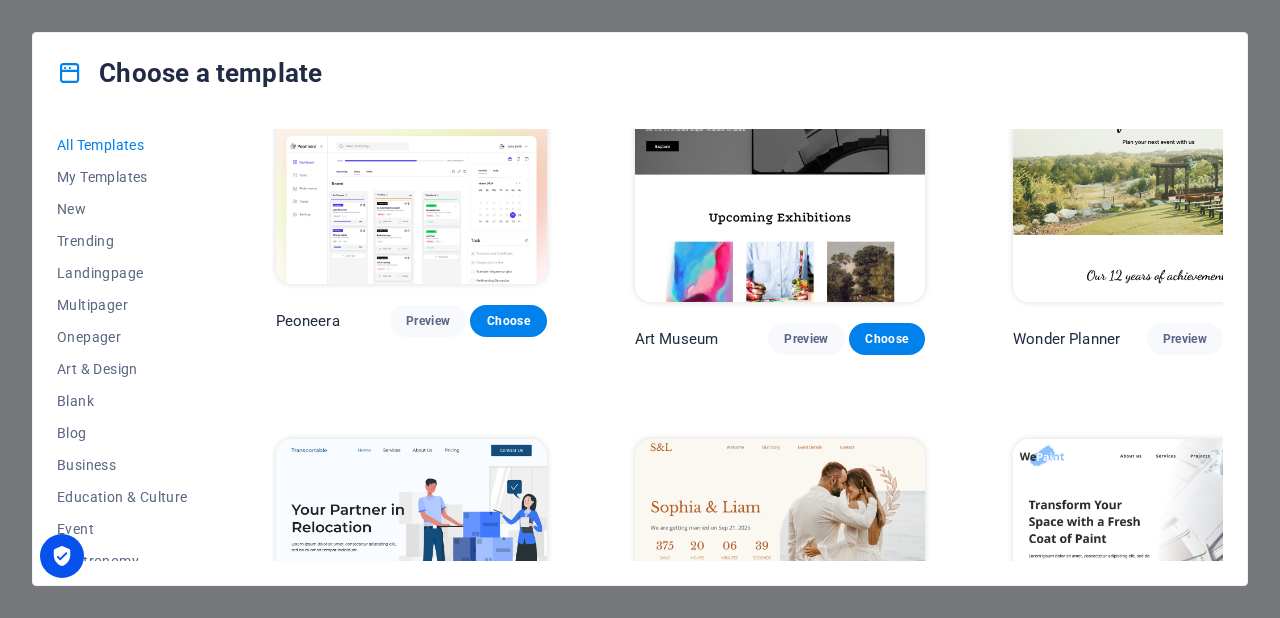 scroll, scrollTop: 0, scrollLeft: 0, axis: both 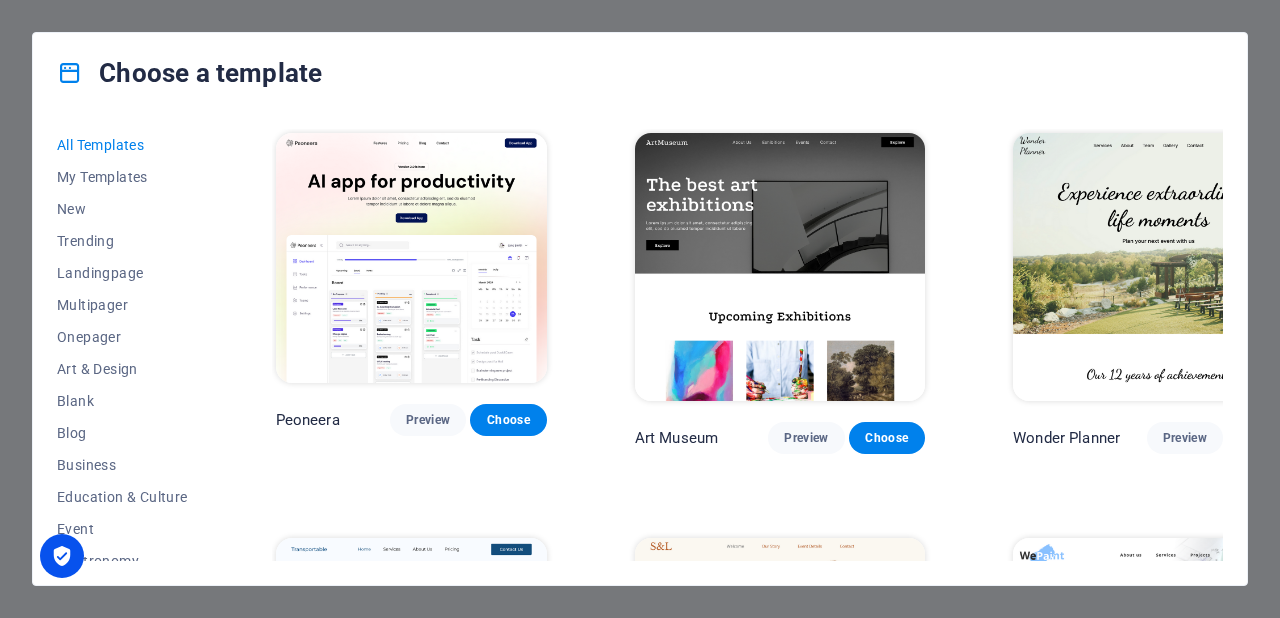 click at bounding box center [411, 258] 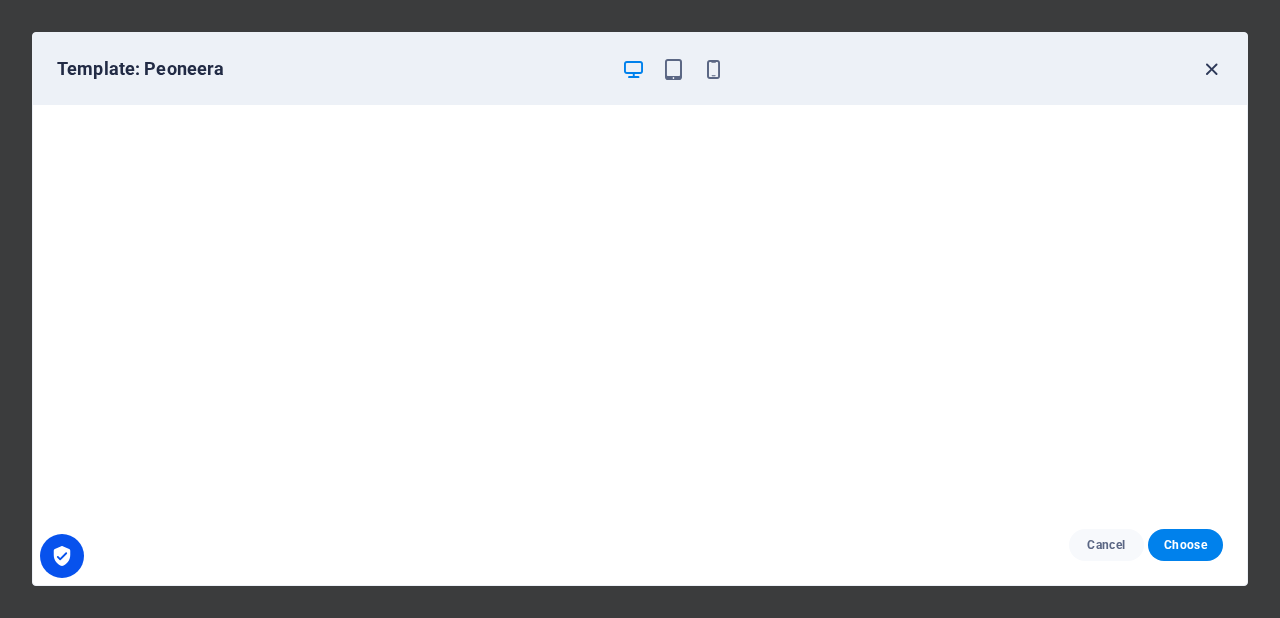 click at bounding box center [1211, 69] 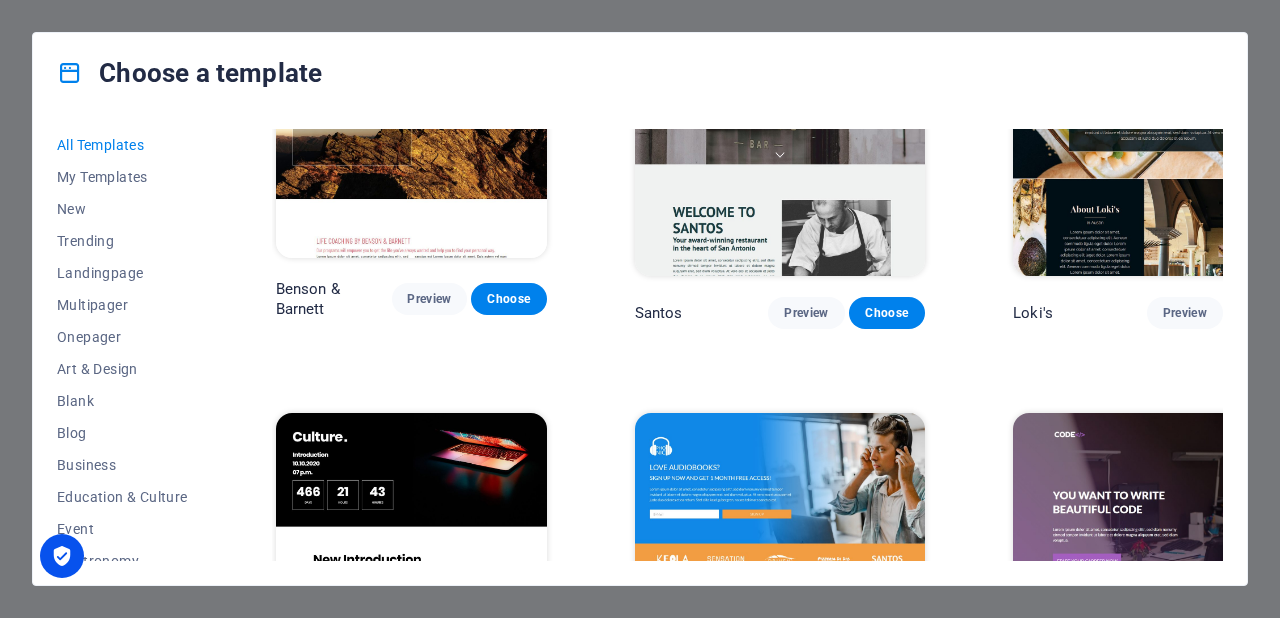 scroll, scrollTop: 17937, scrollLeft: 0, axis: vertical 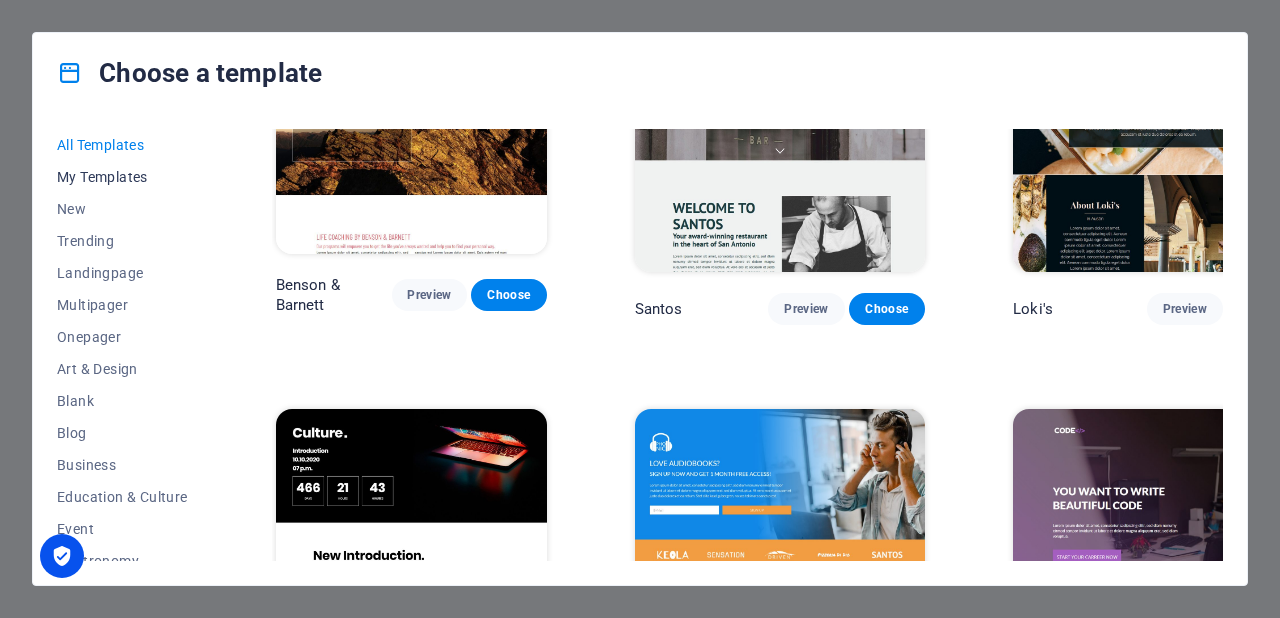 click on "My Templates" at bounding box center [122, 177] 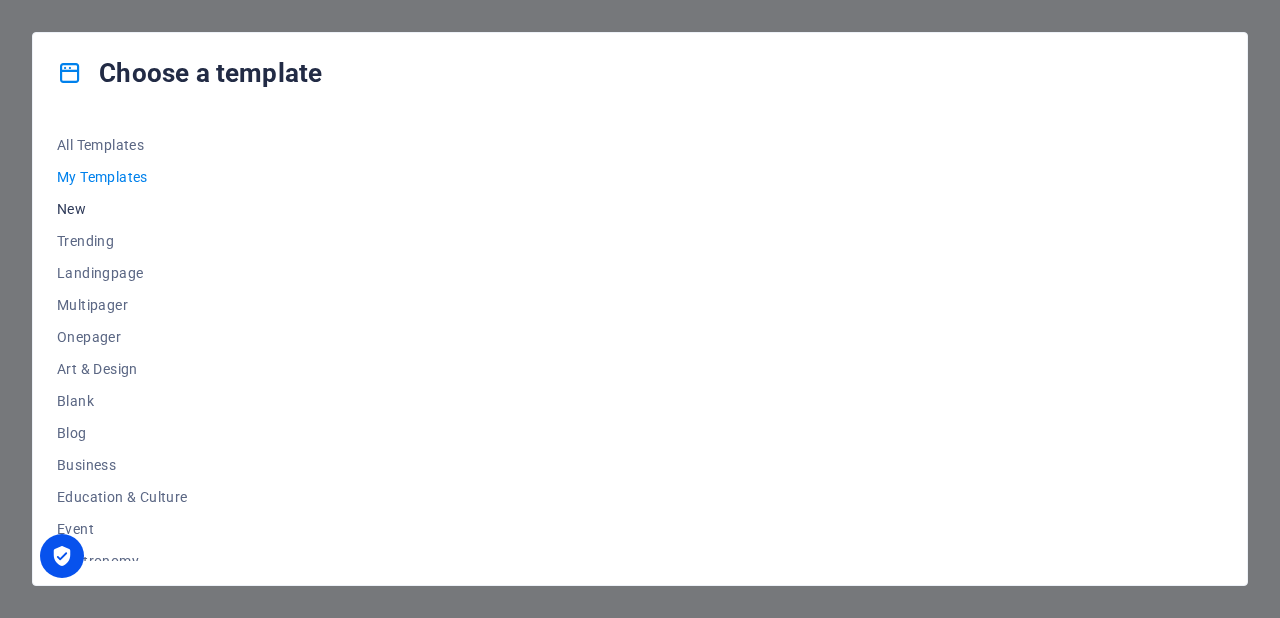 click on "New" at bounding box center (122, 209) 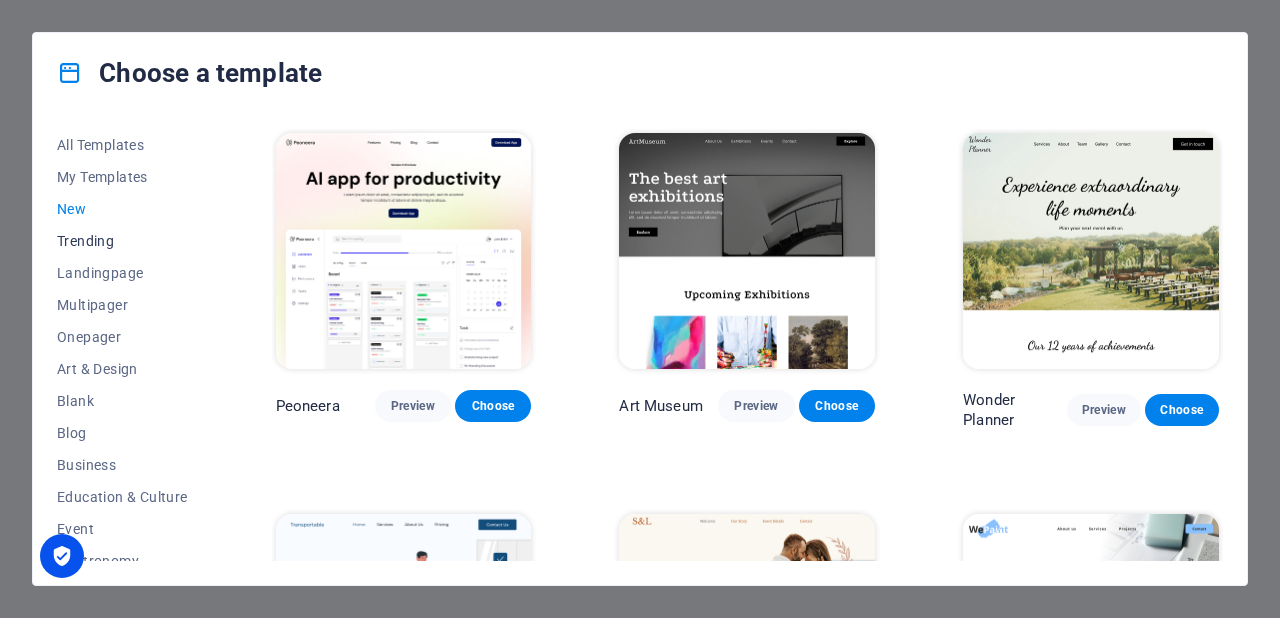 click on "Trending" at bounding box center (122, 241) 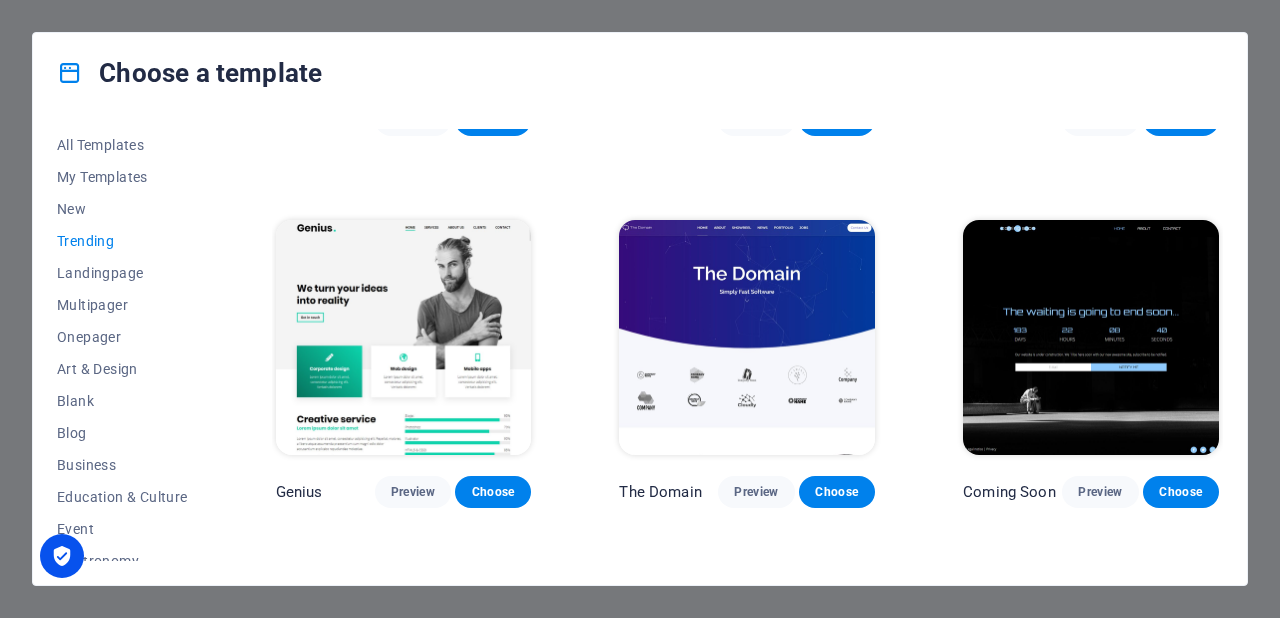scroll, scrollTop: 1568, scrollLeft: 0, axis: vertical 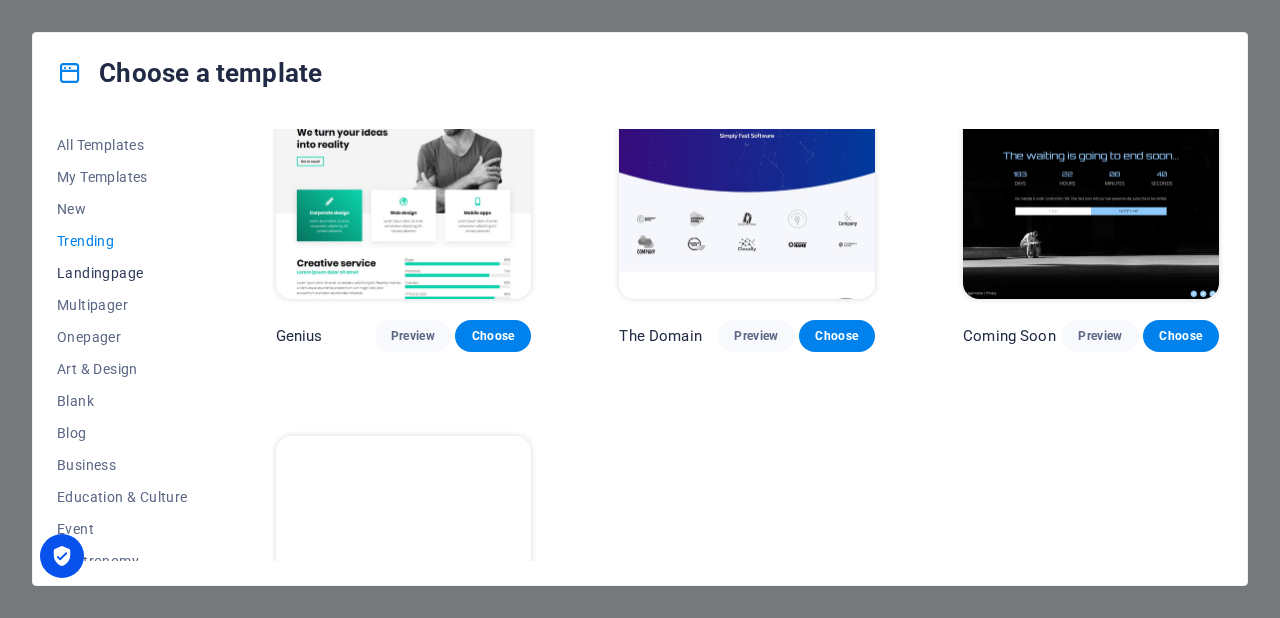 click on "Landingpage" at bounding box center (122, 273) 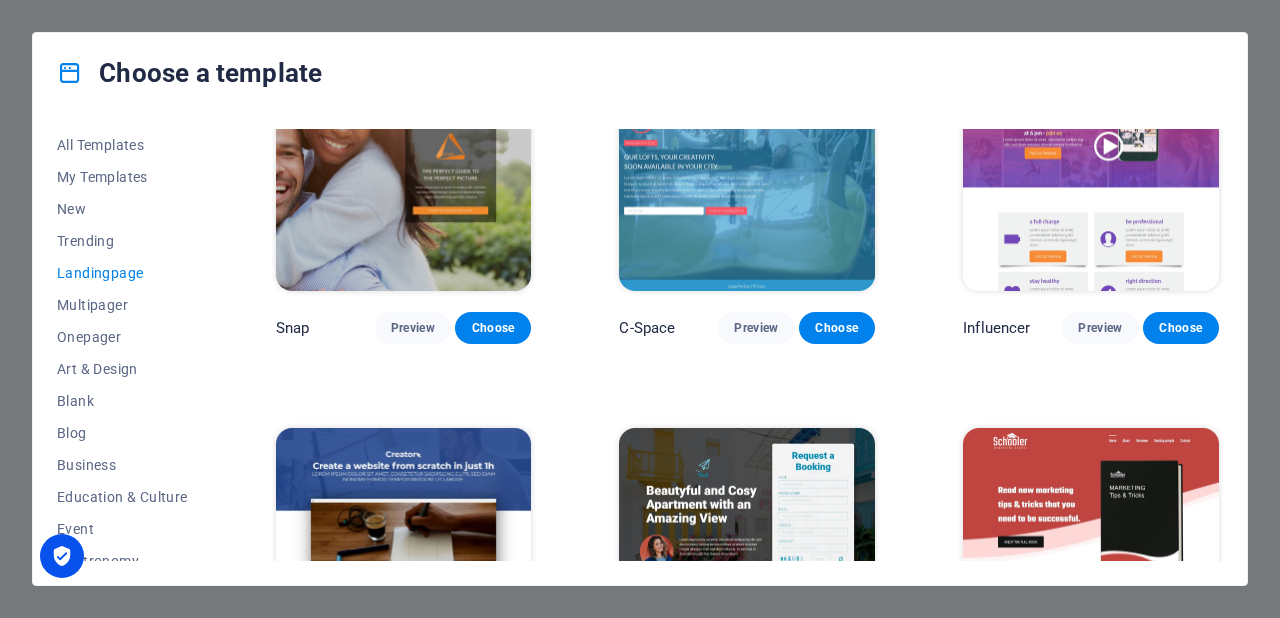 scroll, scrollTop: 2835, scrollLeft: 0, axis: vertical 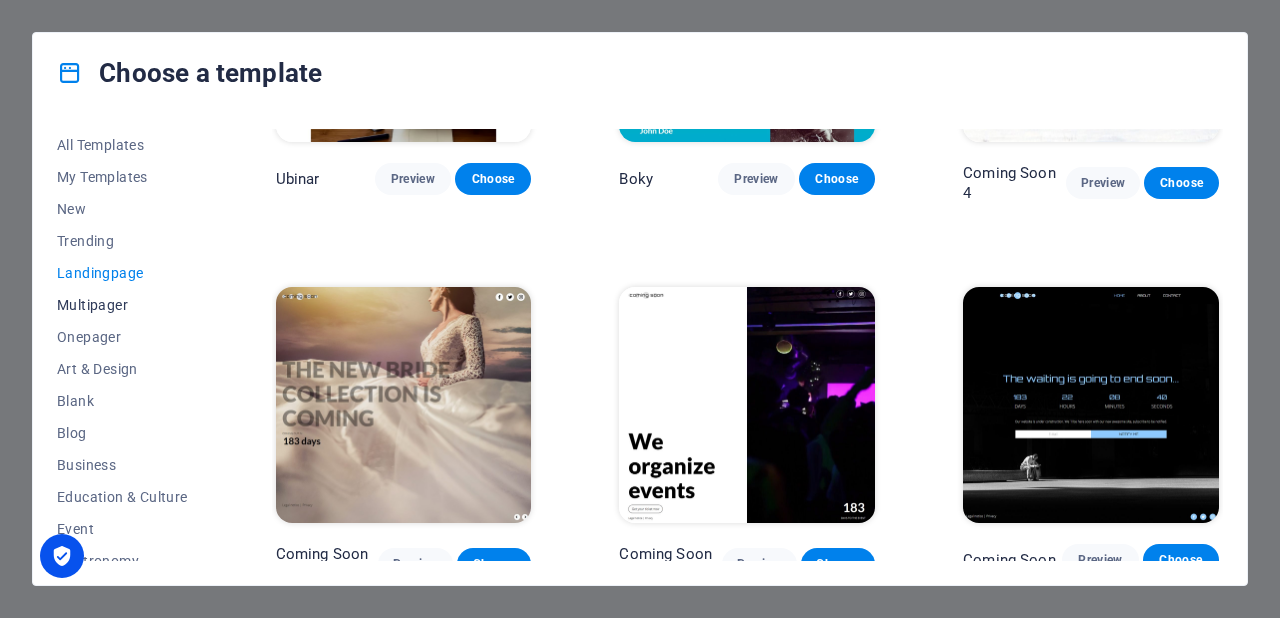 click on "Multipager" at bounding box center [122, 305] 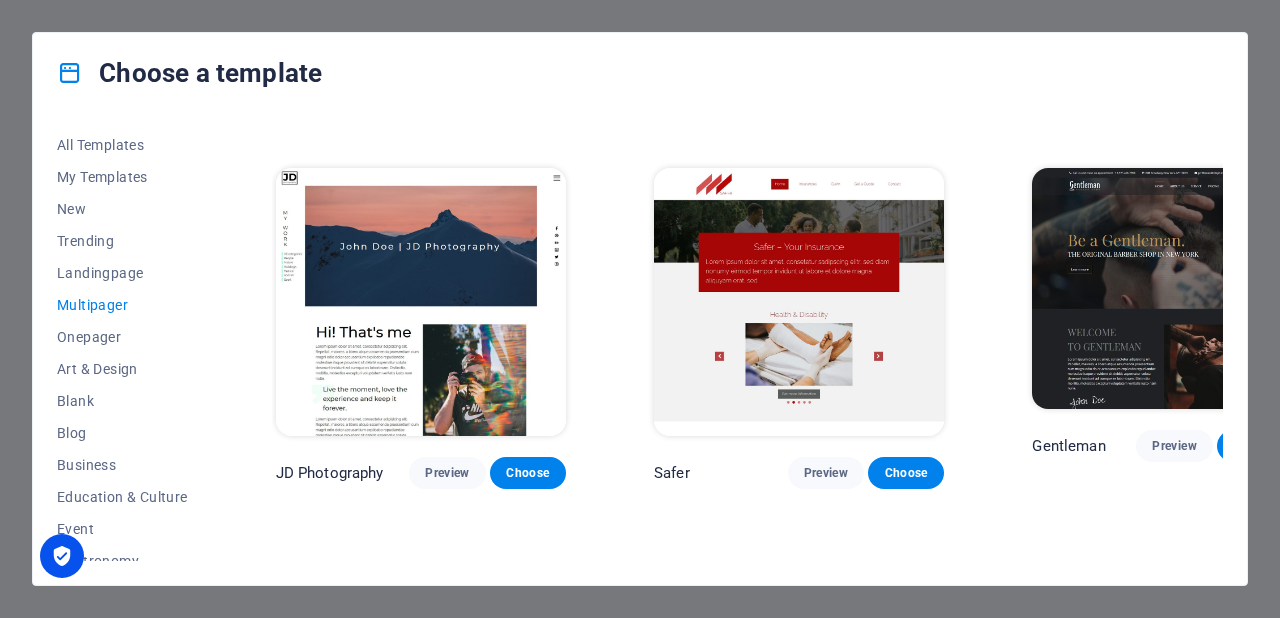 scroll, scrollTop: 4010, scrollLeft: 0, axis: vertical 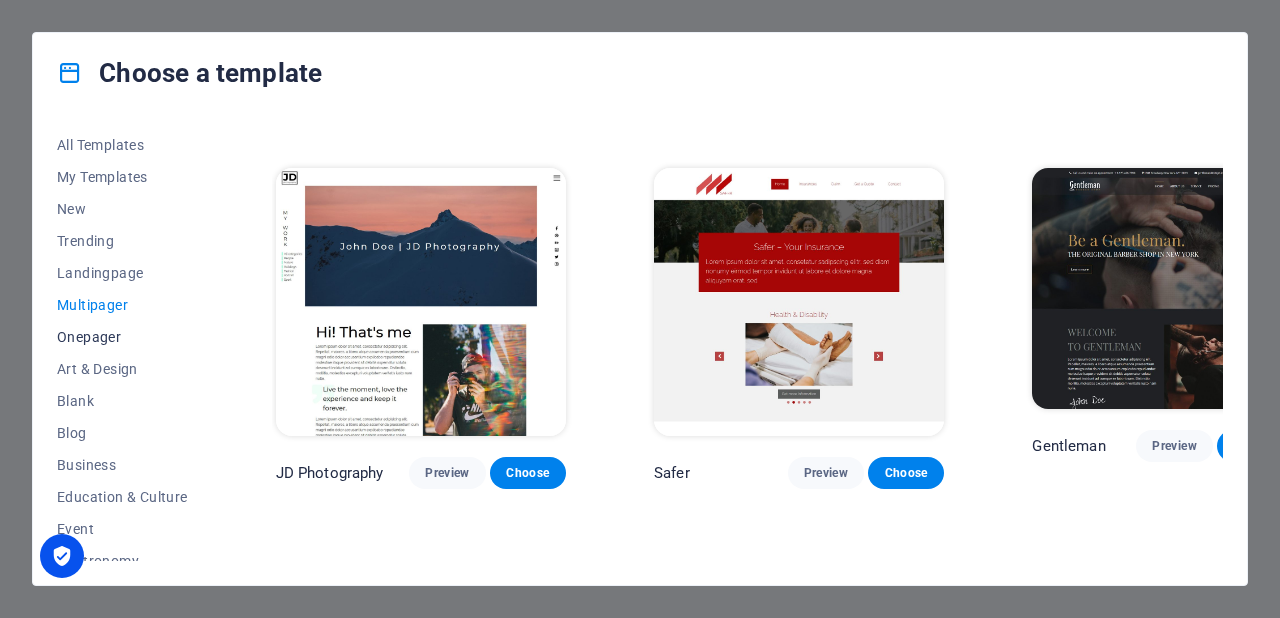click on "Onepager" at bounding box center (122, 337) 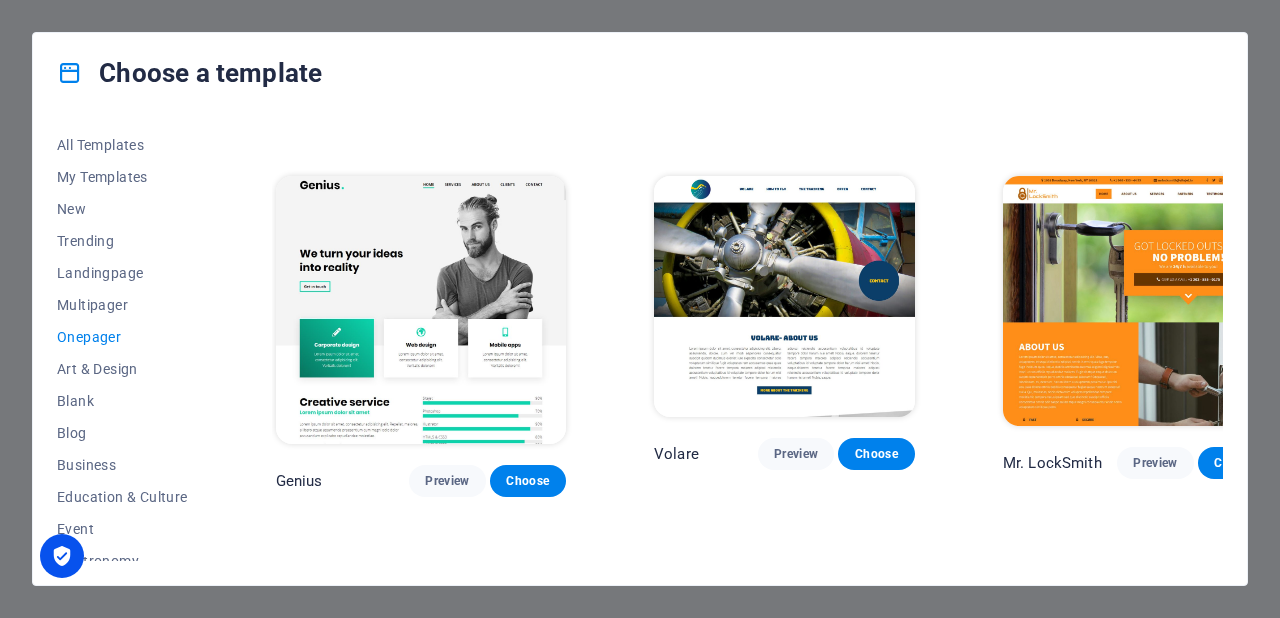 scroll, scrollTop: 4010, scrollLeft: 0, axis: vertical 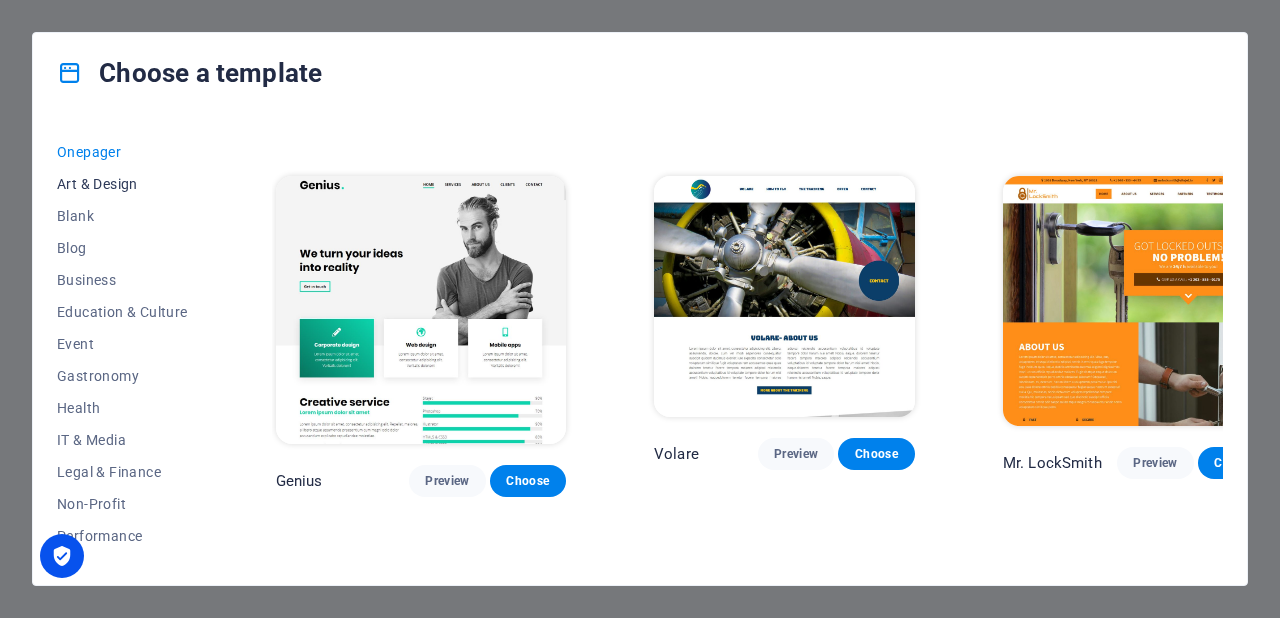 click on "Art & Design" at bounding box center (122, 184) 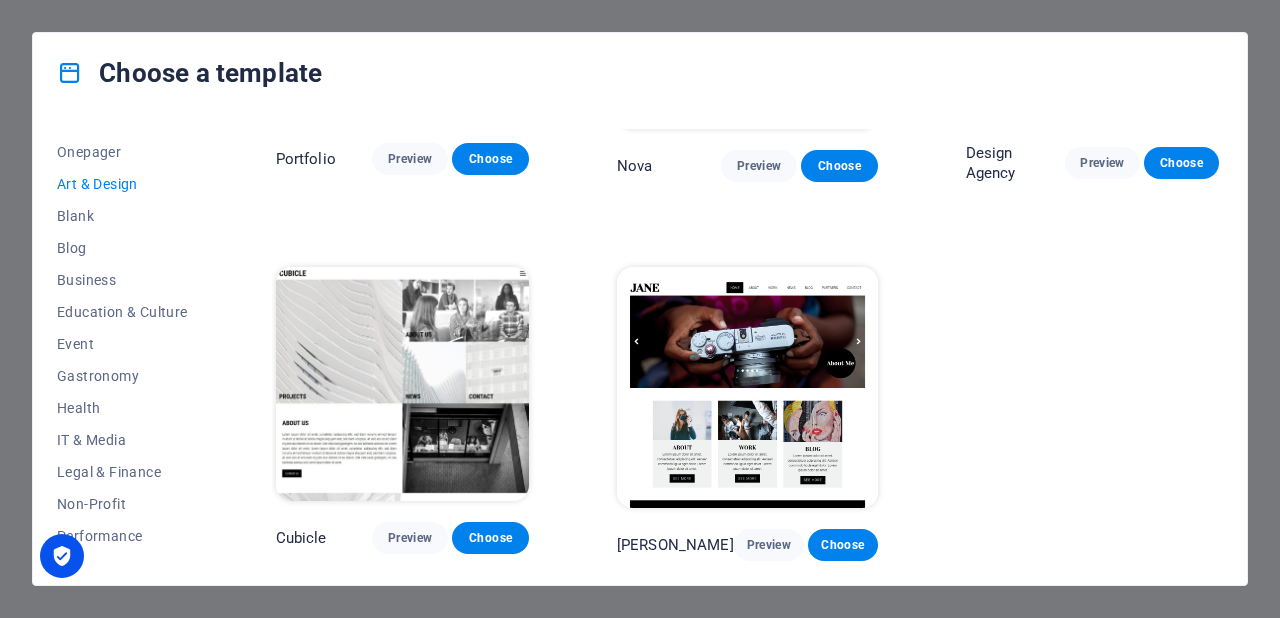 scroll, scrollTop: 1354, scrollLeft: 0, axis: vertical 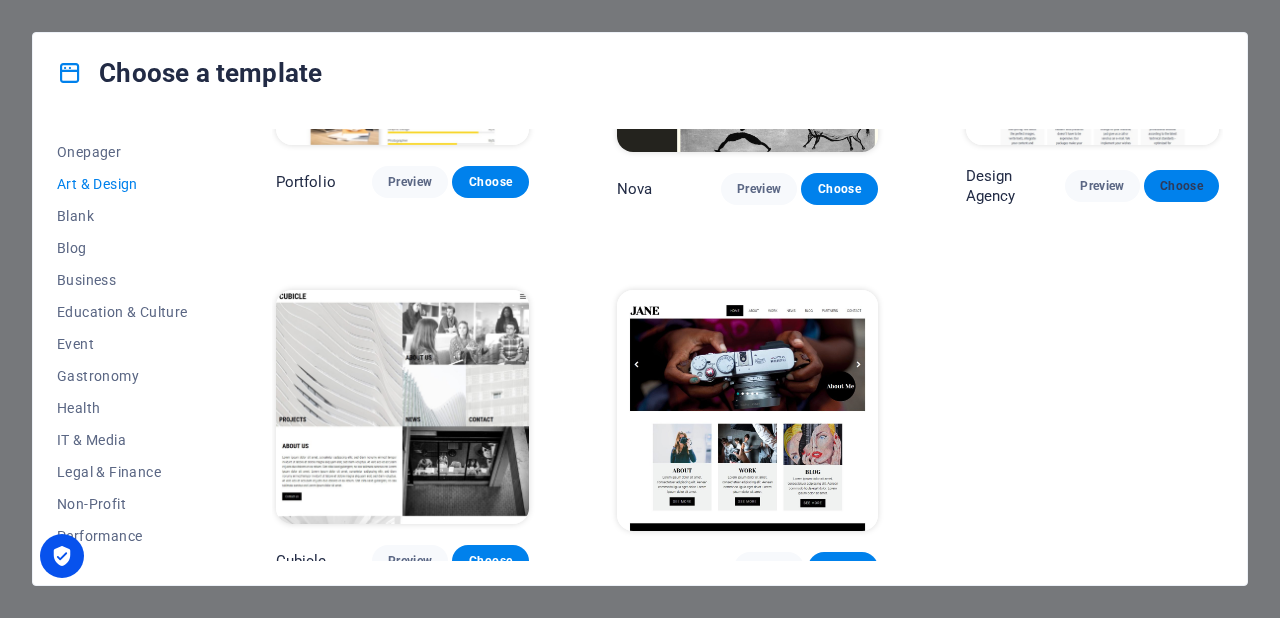 click on "Choose" at bounding box center (1181, 186) 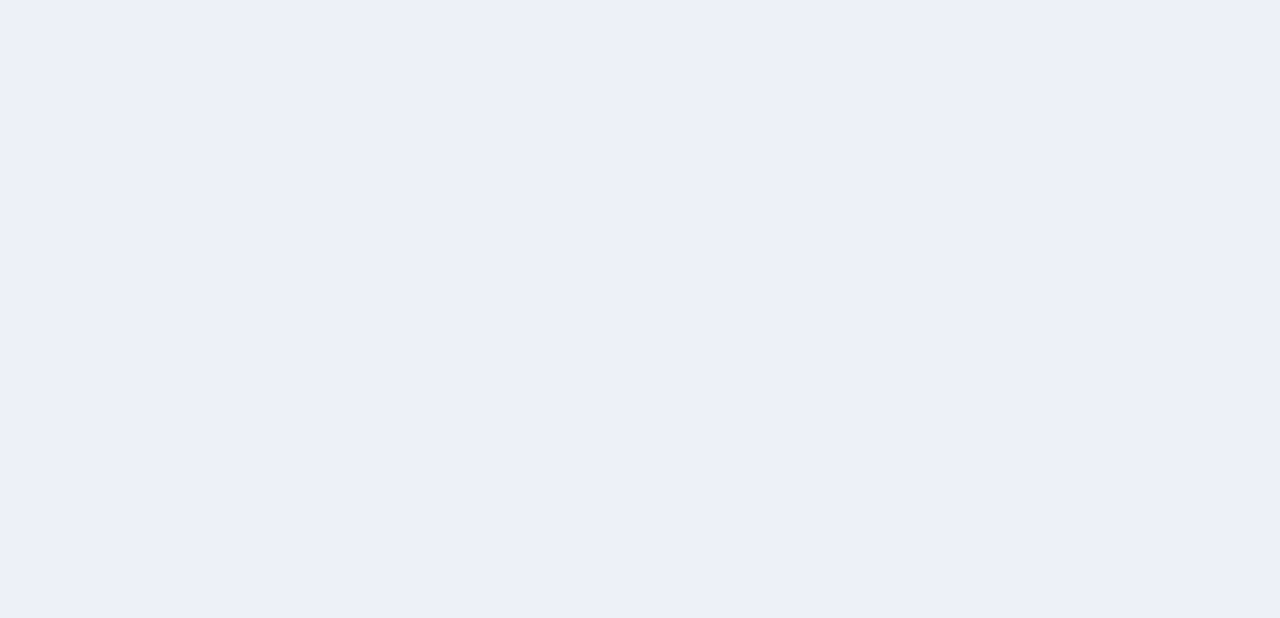 scroll, scrollTop: 0, scrollLeft: 0, axis: both 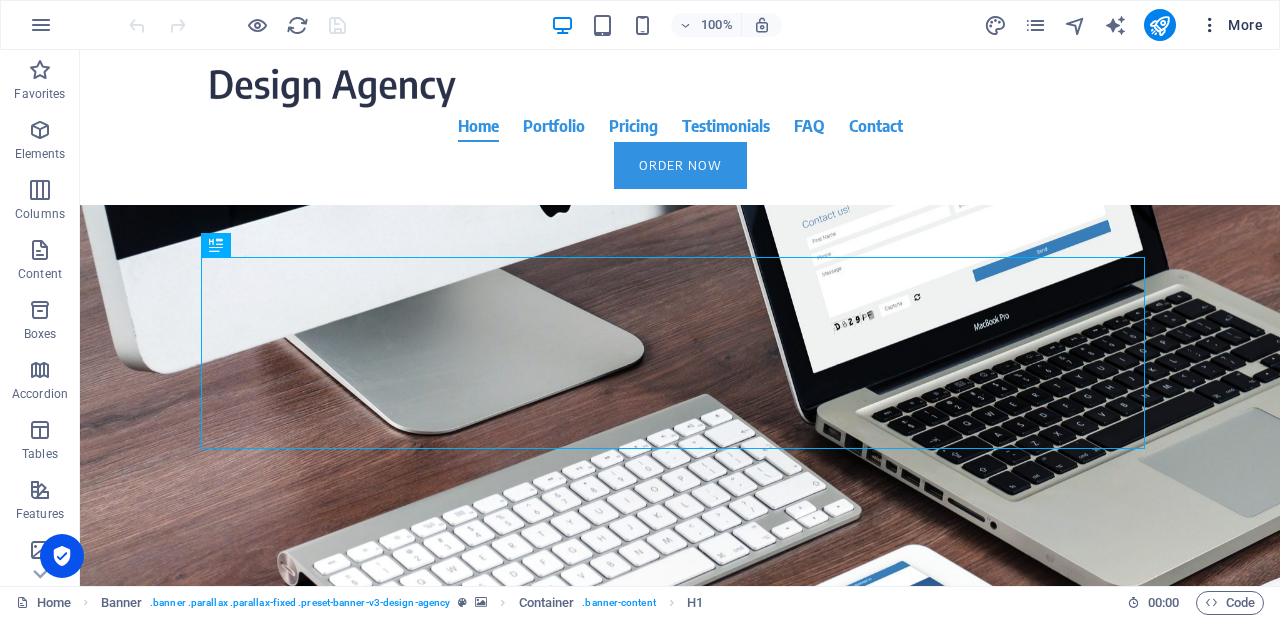 click at bounding box center (1210, 25) 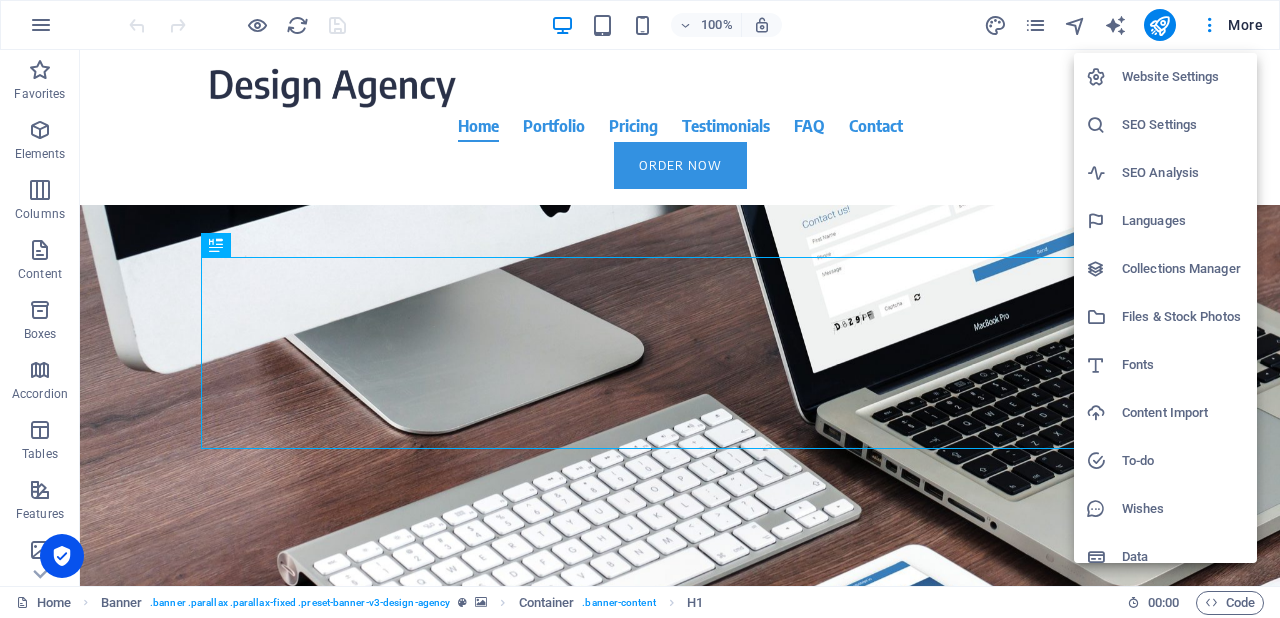 click at bounding box center [62, 556] 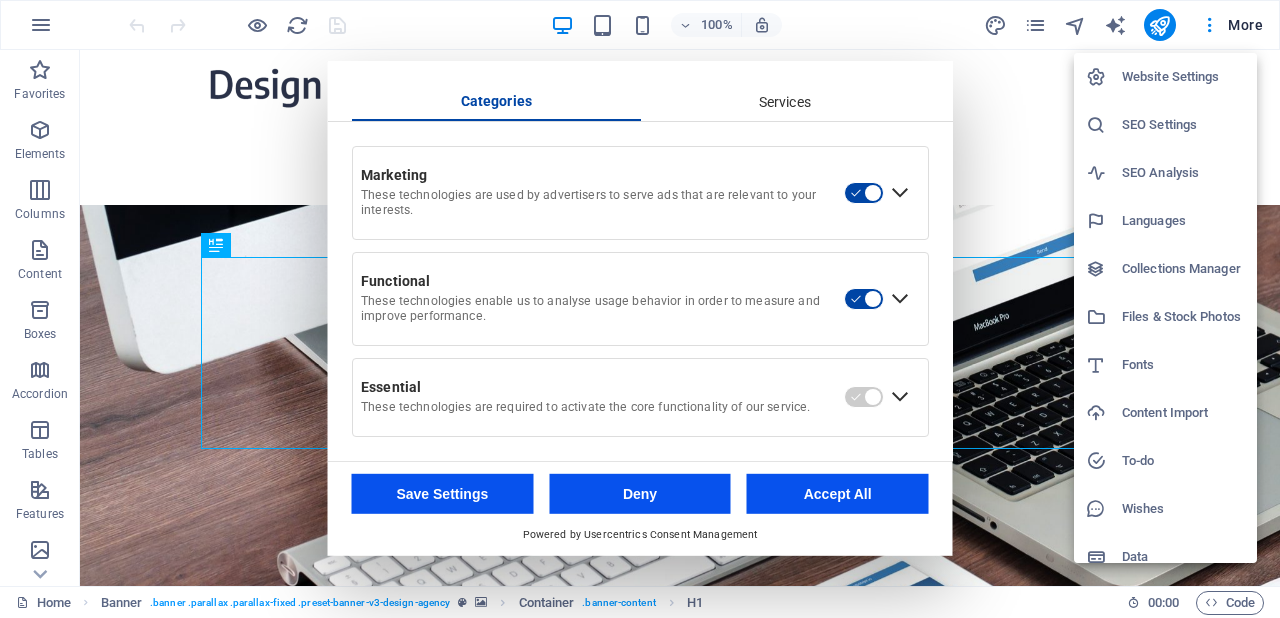scroll, scrollTop: 122, scrollLeft: 0, axis: vertical 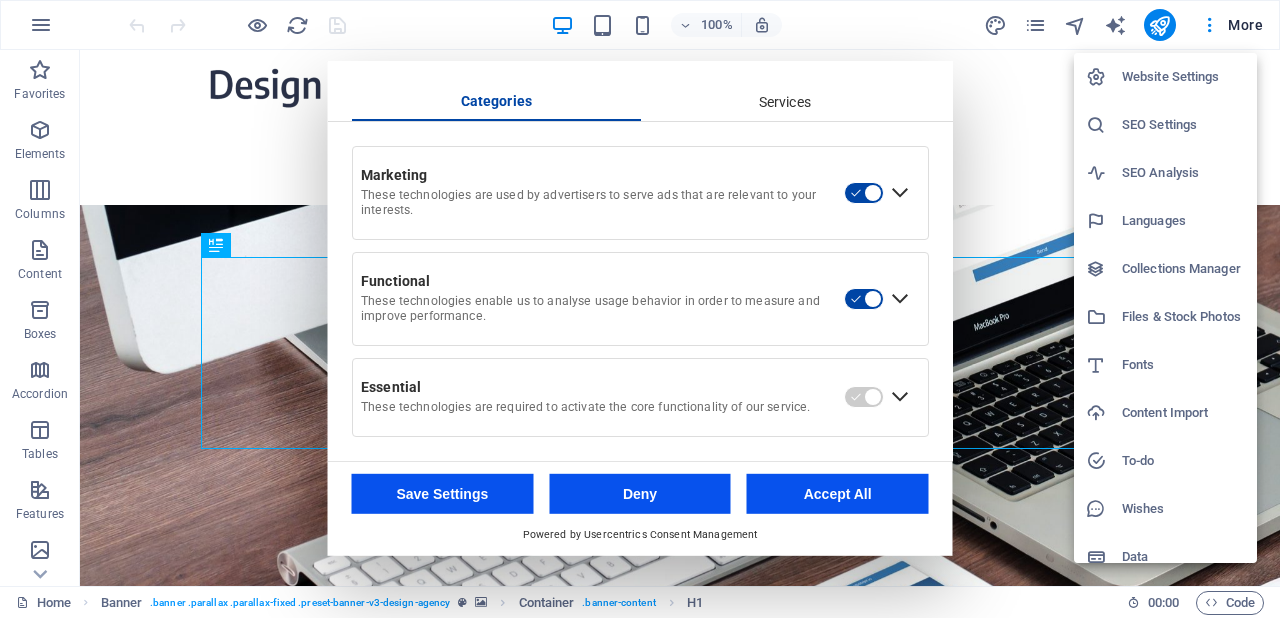 click on "Services" at bounding box center [784, 103] 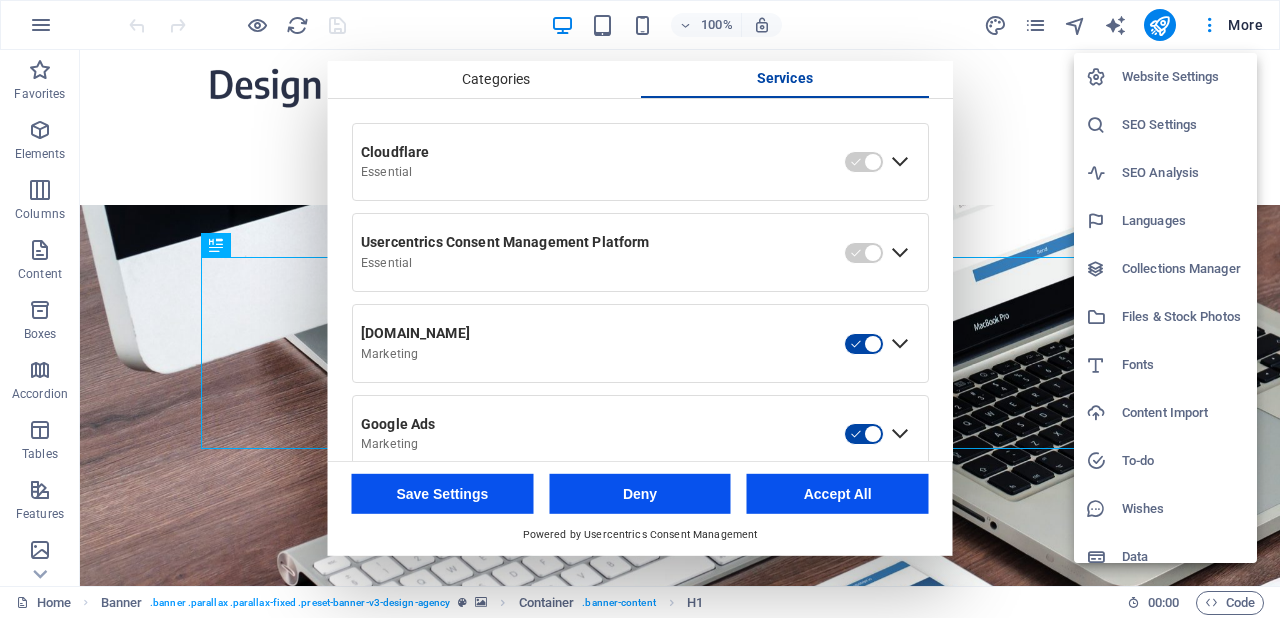 click on "Accept All" at bounding box center [838, 494] 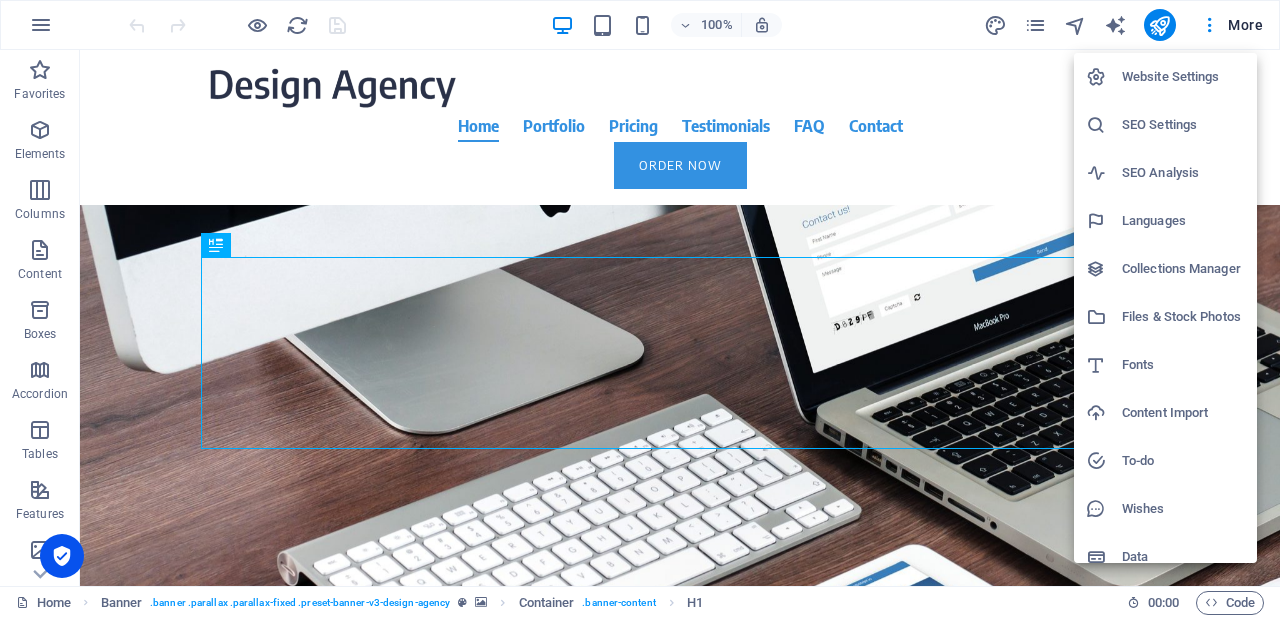 click at bounding box center [640, 309] 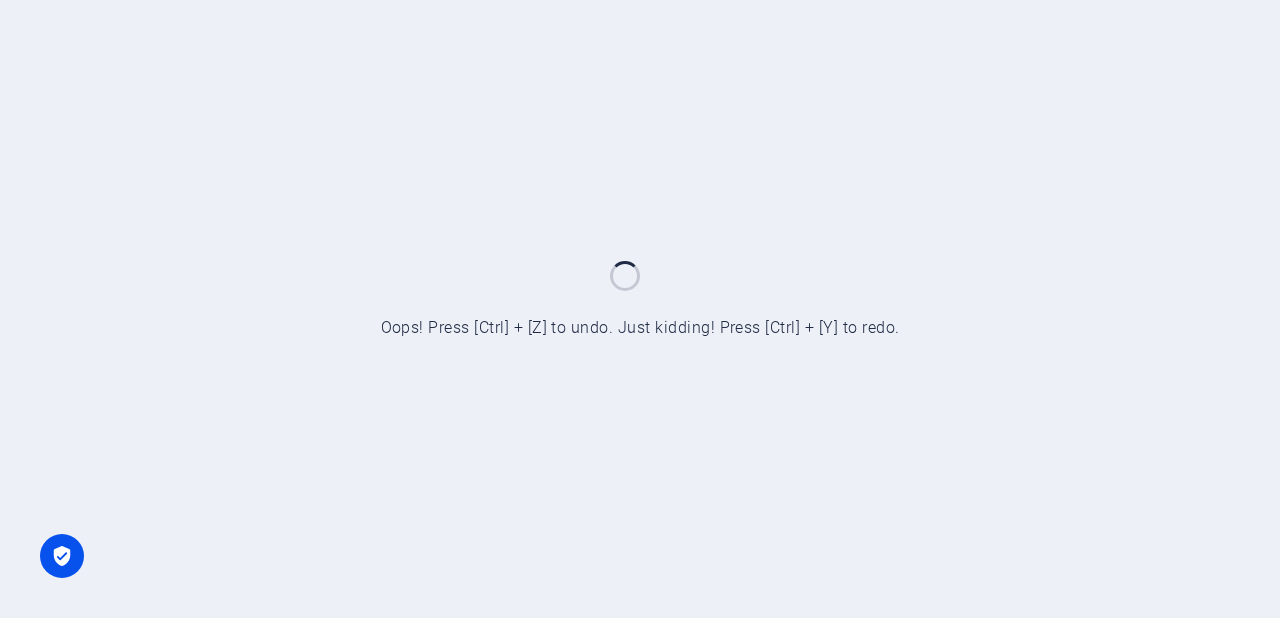 scroll, scrollTop: 0, scrollLeft: 0, axis: both 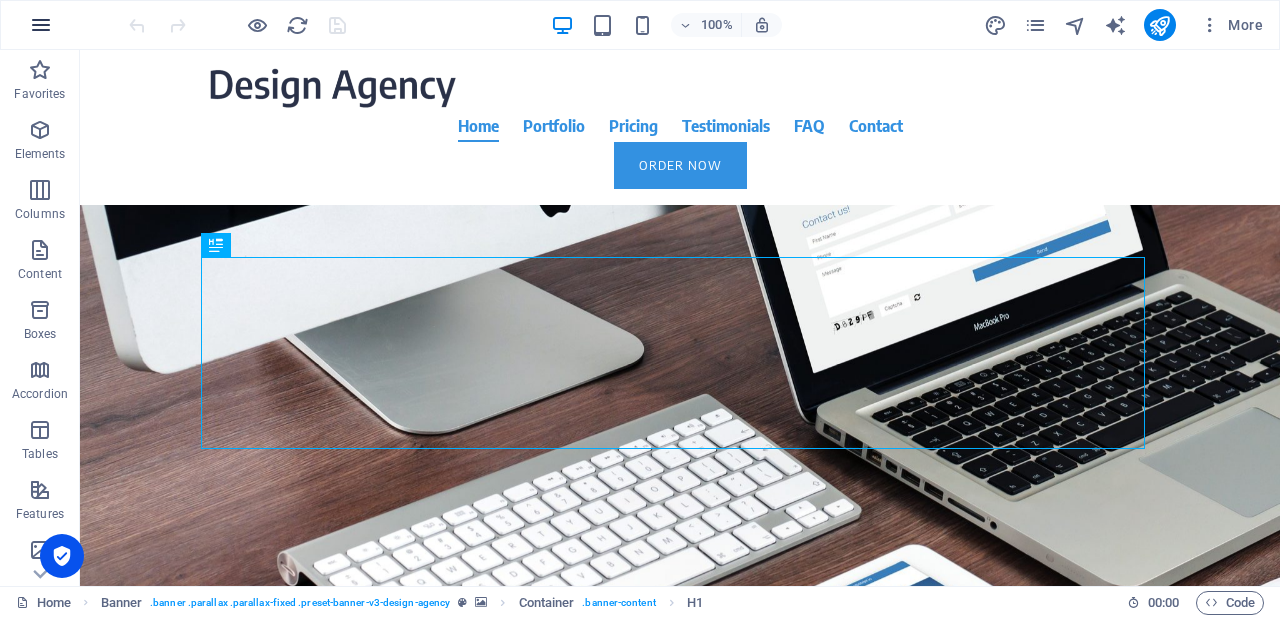 click at bounding box center [41, 25] 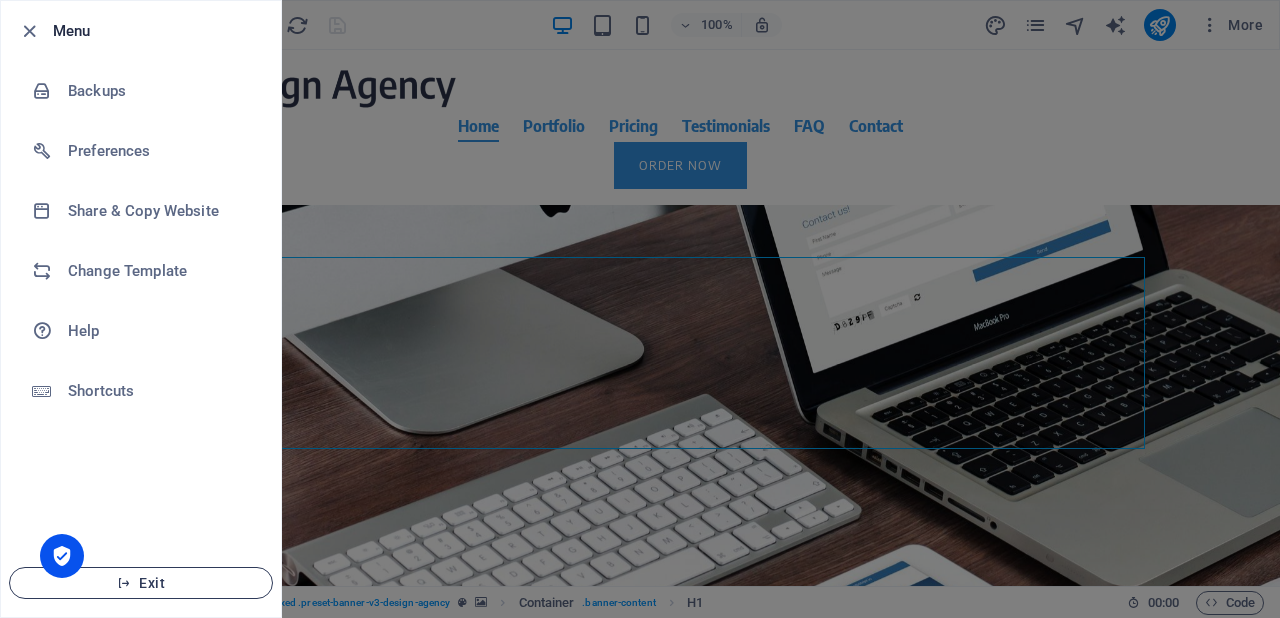 click on "Exit" at bounding box center (141, 583) 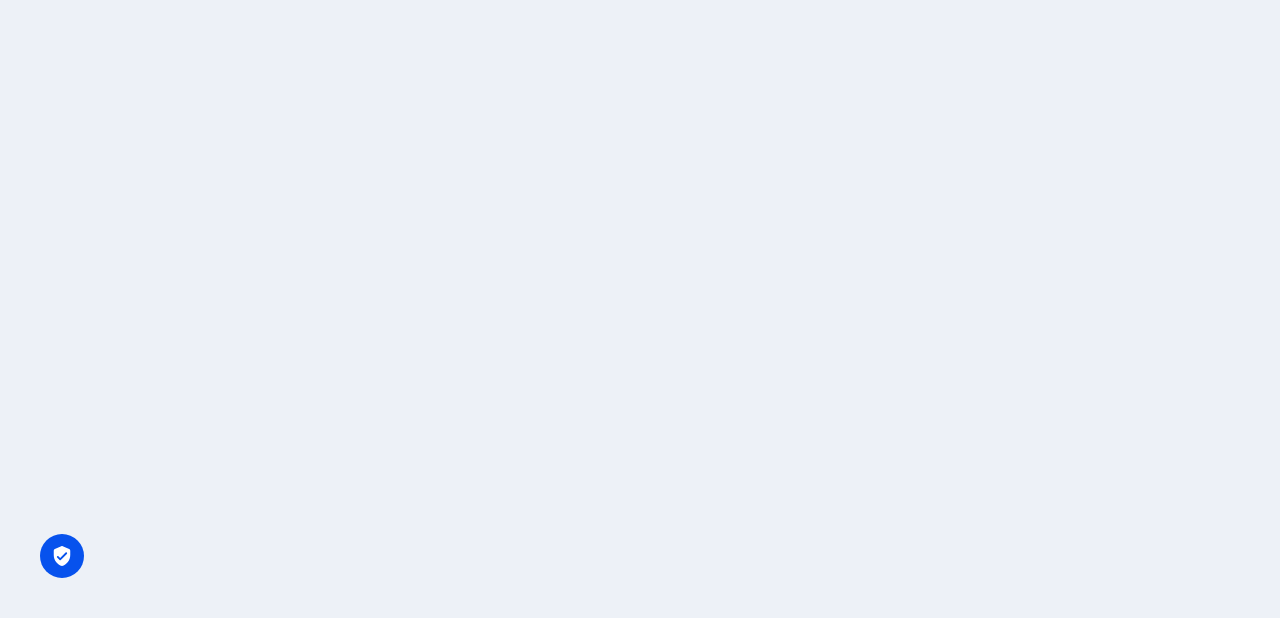 scroll, scrollTop: 0, scrollLeft: 0, axis: both 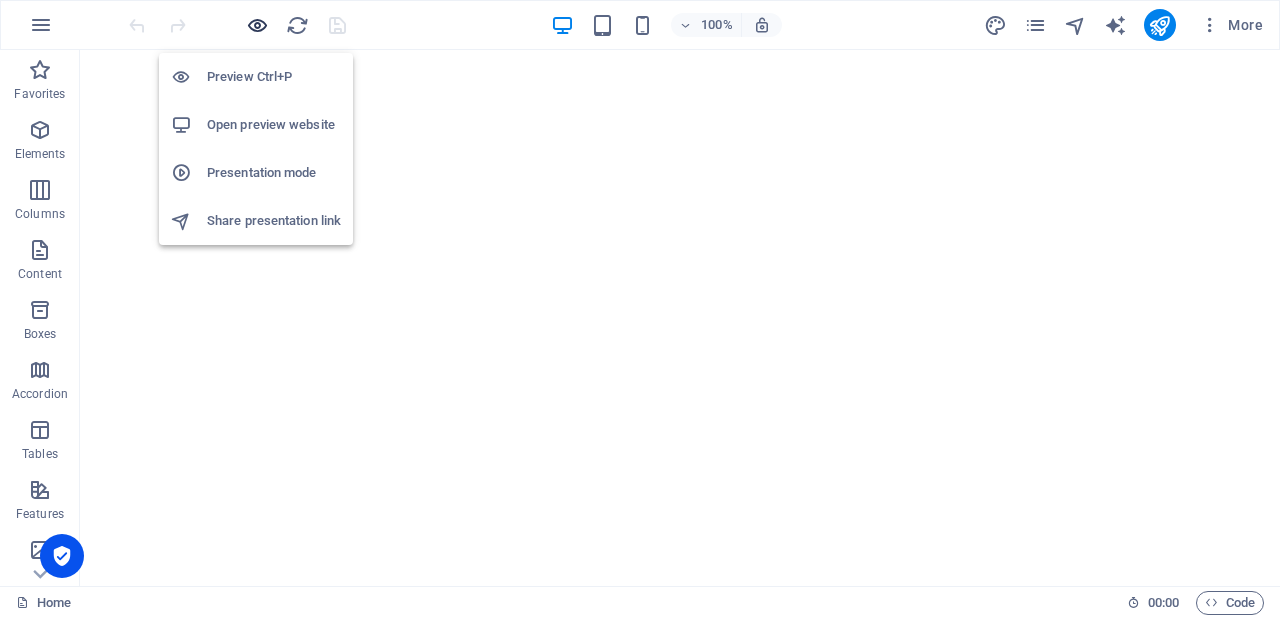 click at bounding box center [257, 25] 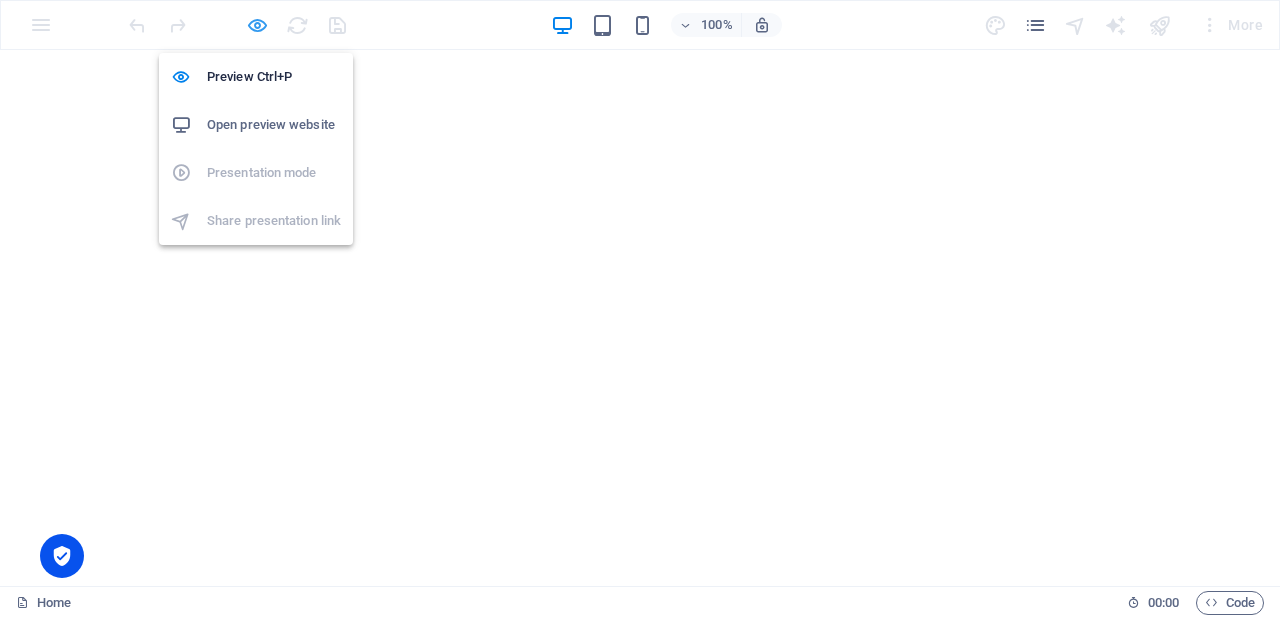 click at bounding box center (257, 25) 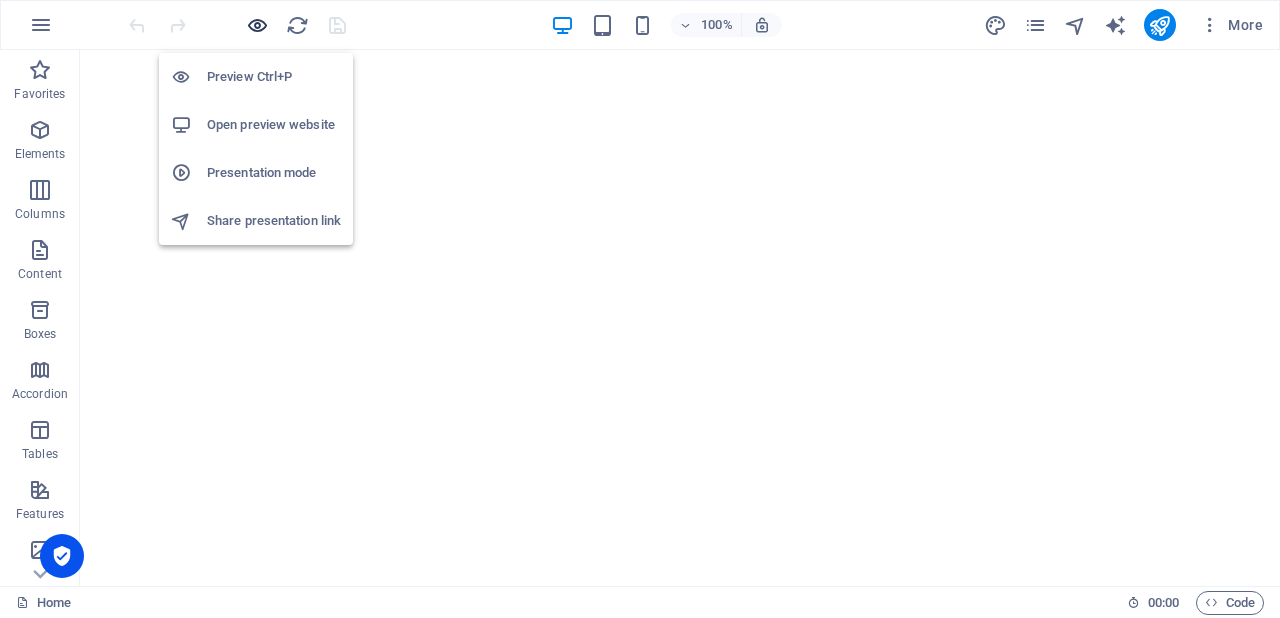 click at bounding box center [257, 25] 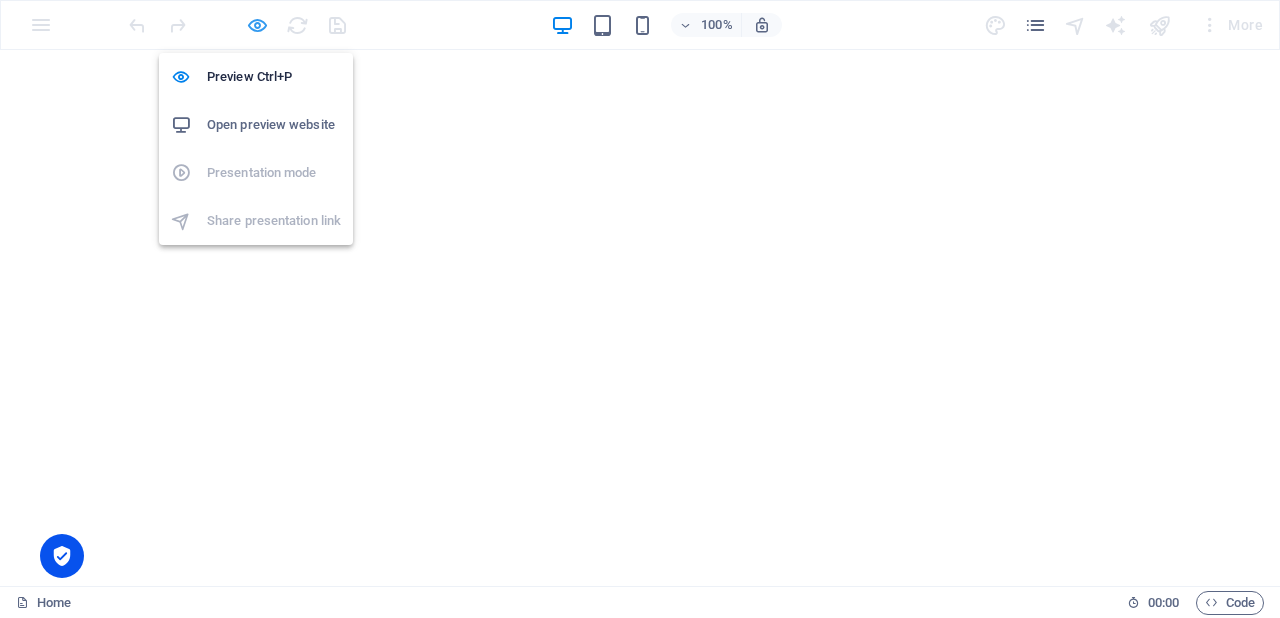 click at bounding box center [257, 25] 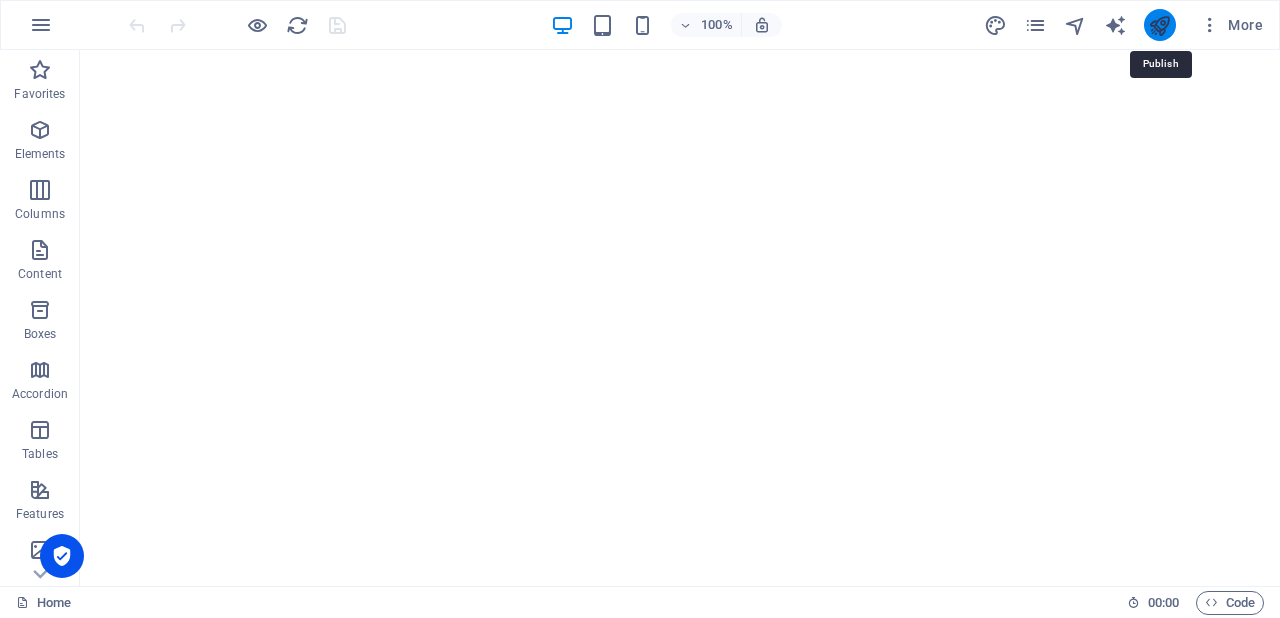 click at bounding box center [1159, 25] 